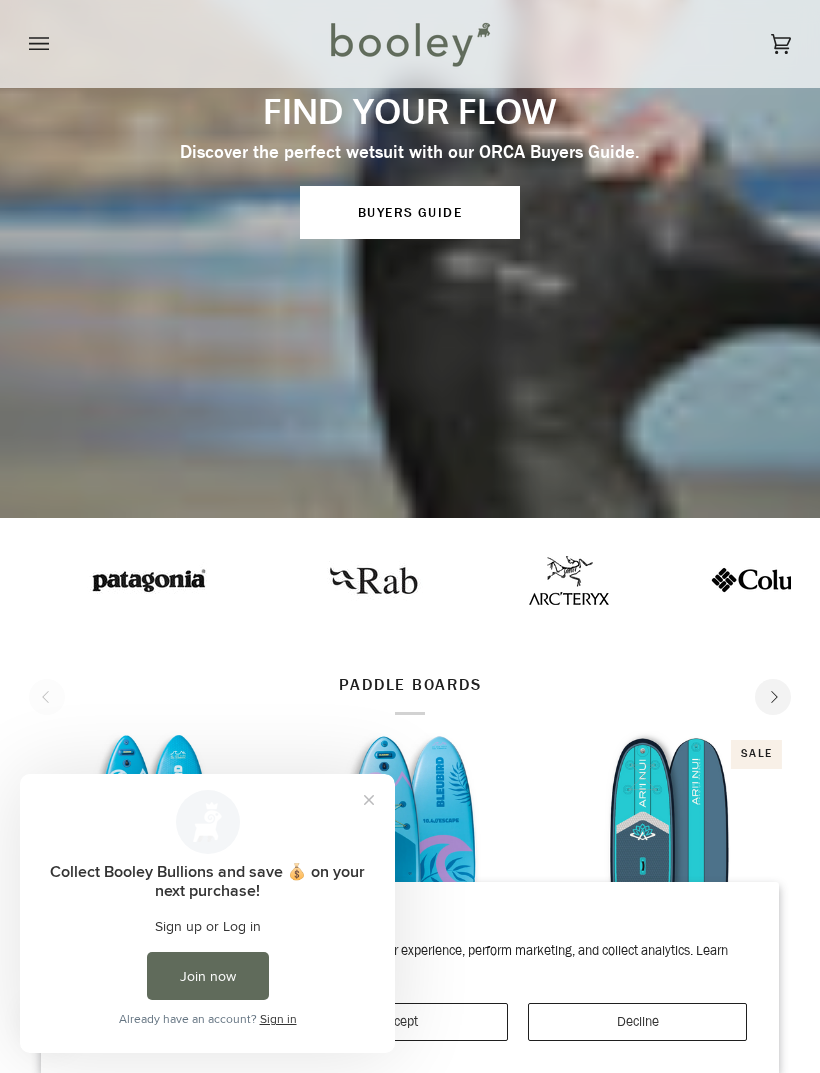 scroll, scrollTop: 0, scrollLeft: 0, axis: both 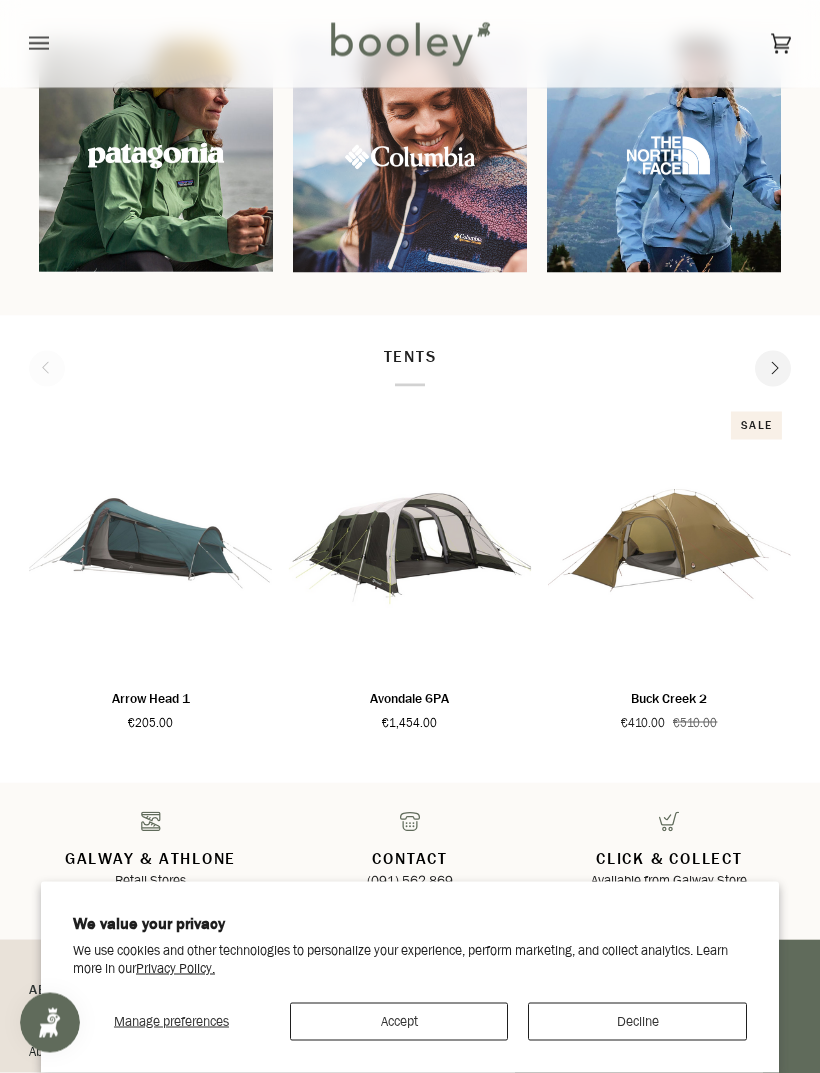 click on "Accept" at bounding box center [399, 1022] 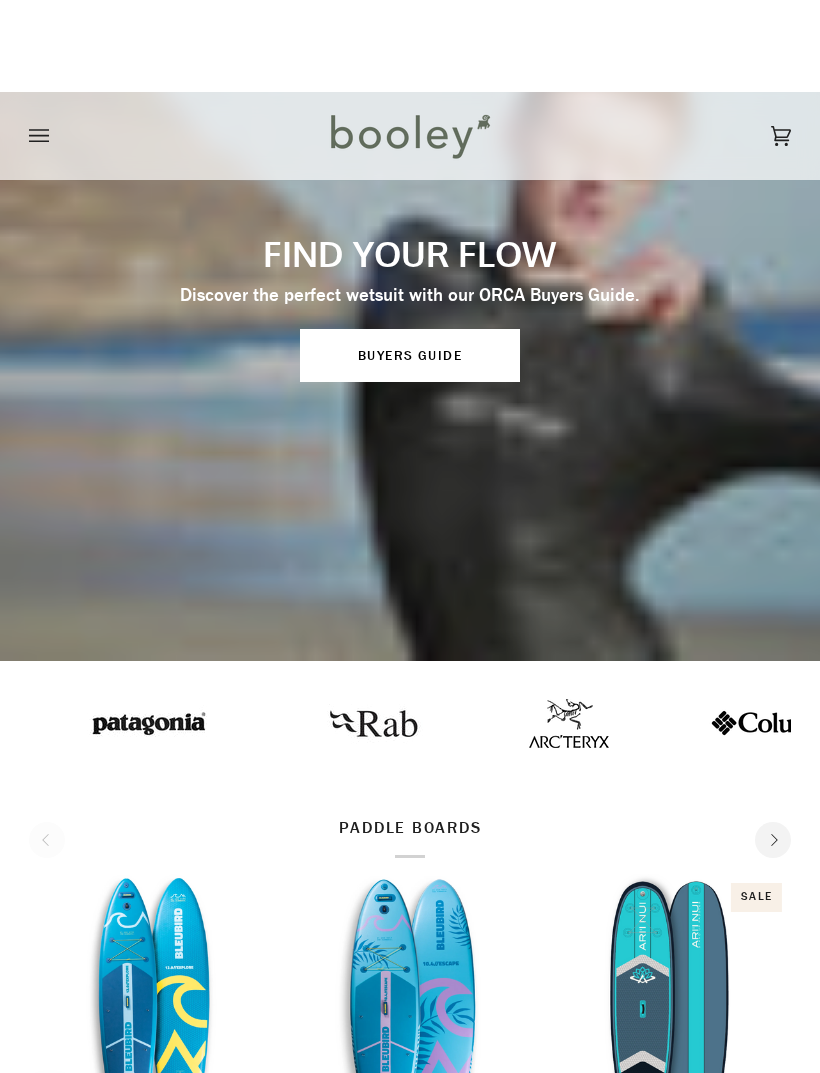 scroll, scrollTop: 0, scrollLeft: 0, axis: both 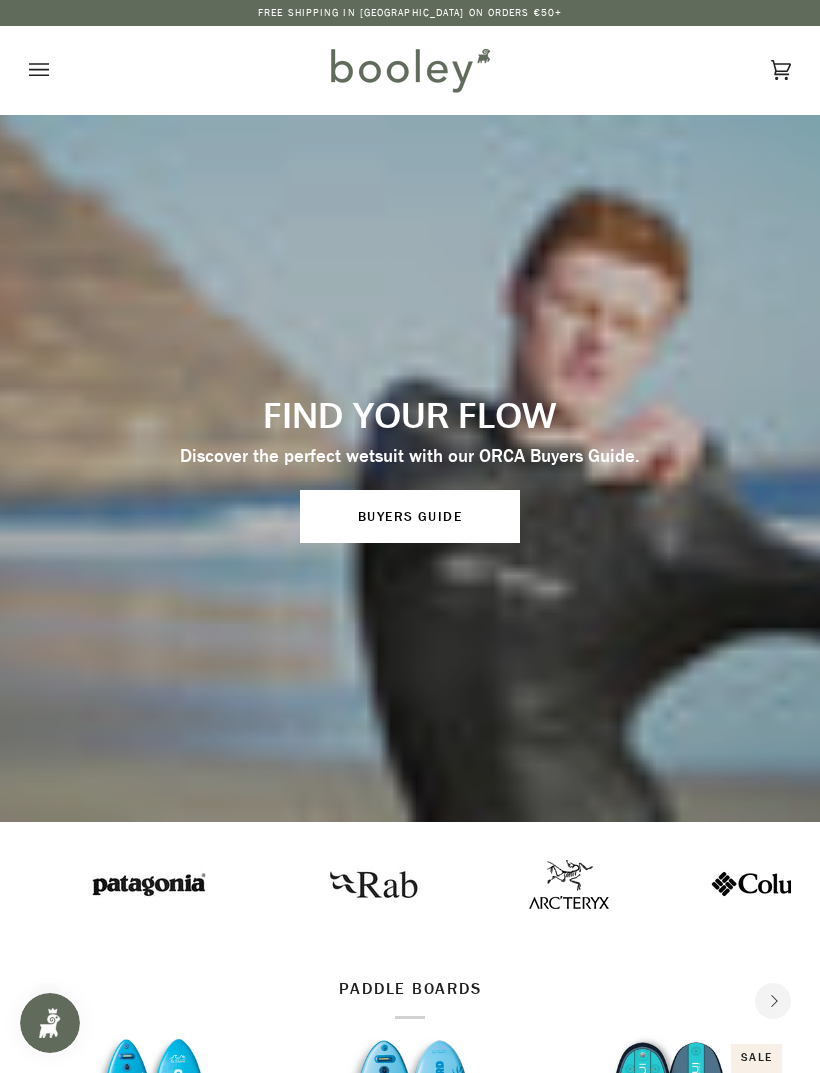 click 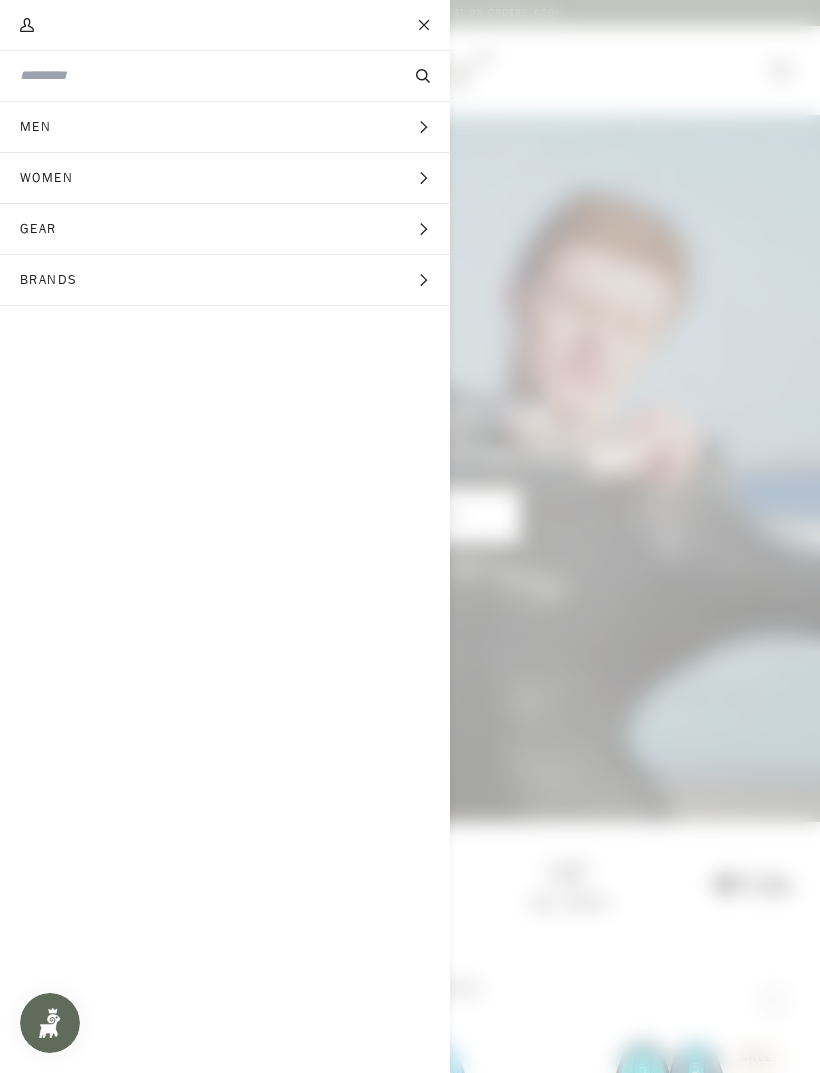 click at bounding box center [191, 75] 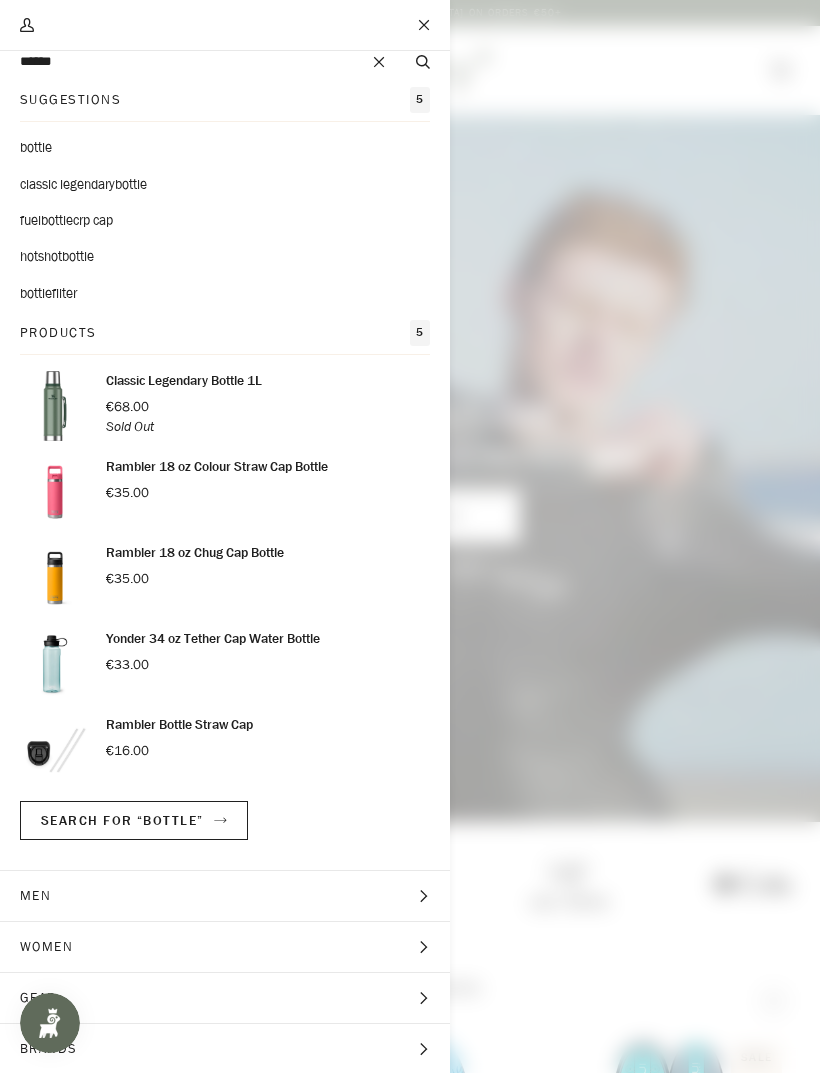 scroll, scrollTop: 13, scrollLeft: 0, axis: vertical 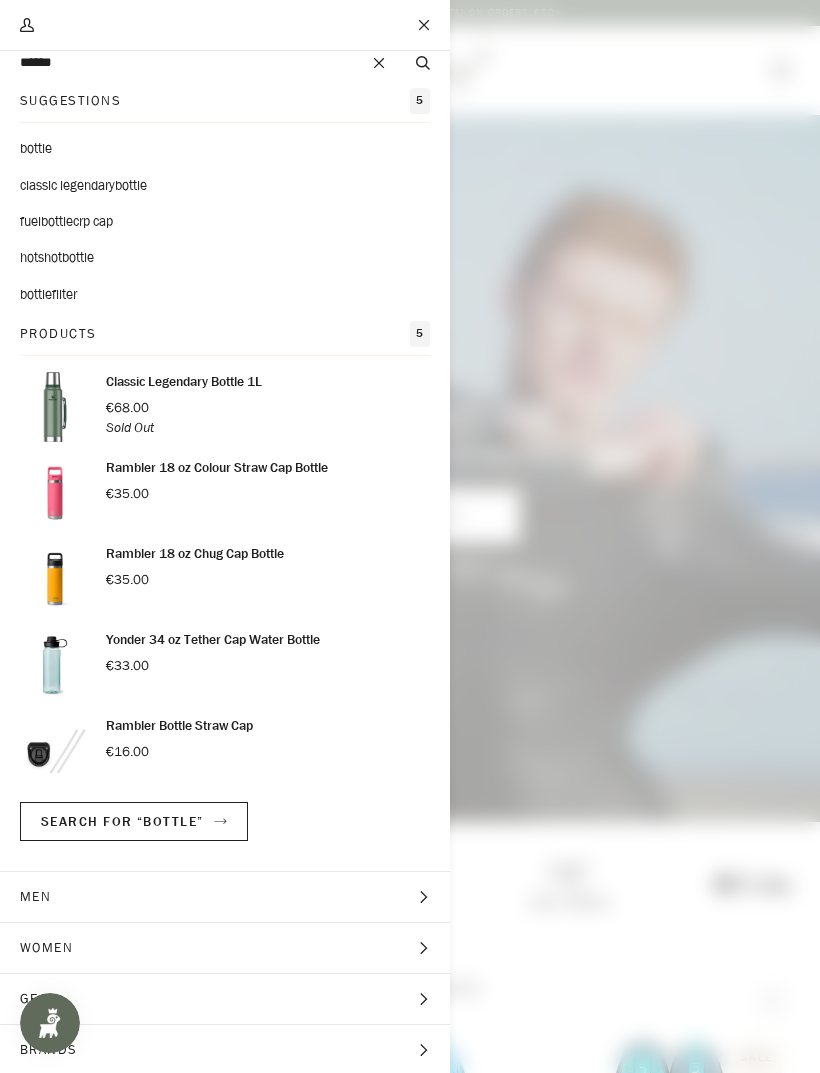 type on "******" 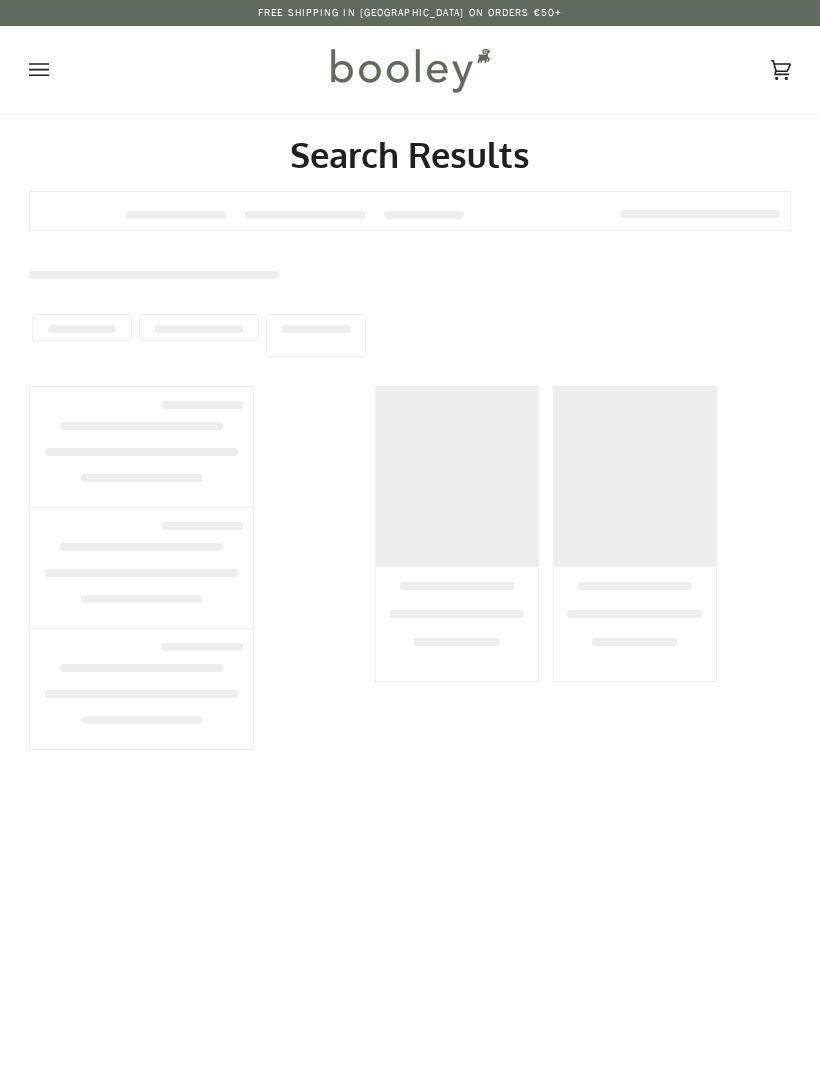 scroll, scrollTop: 0, scrollLeft: 0, axis: both 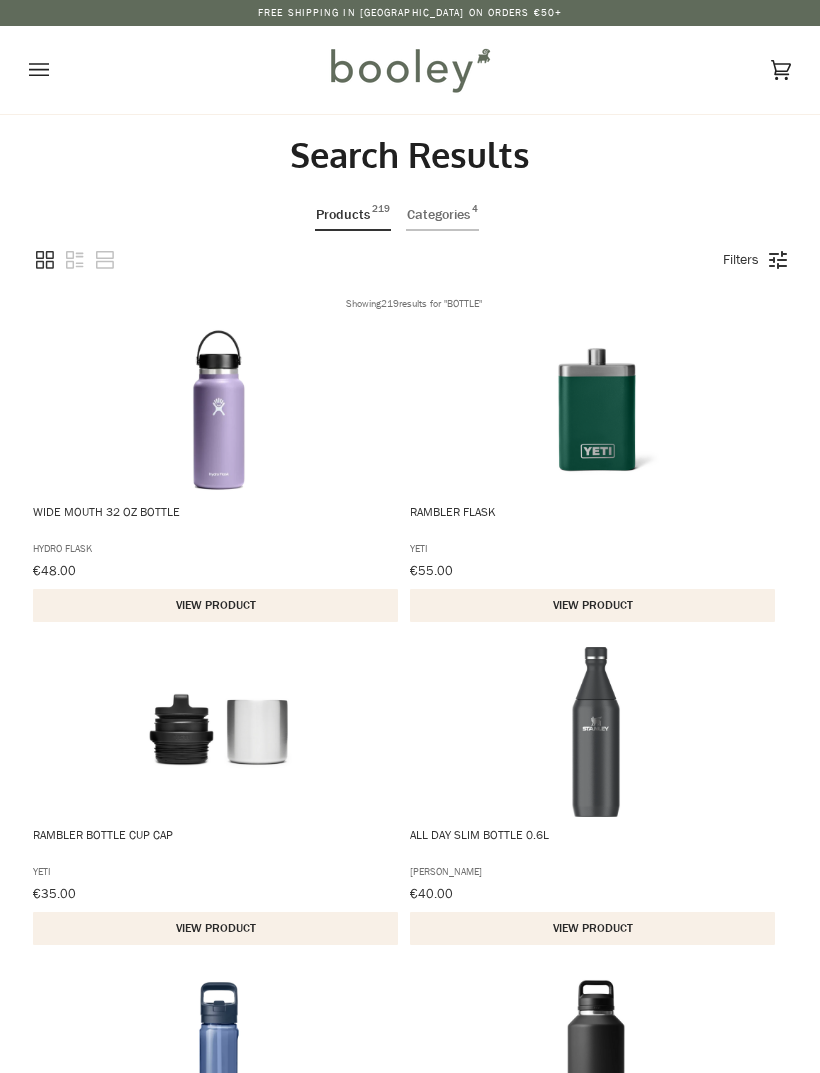 click at bounding box center (59, 70) 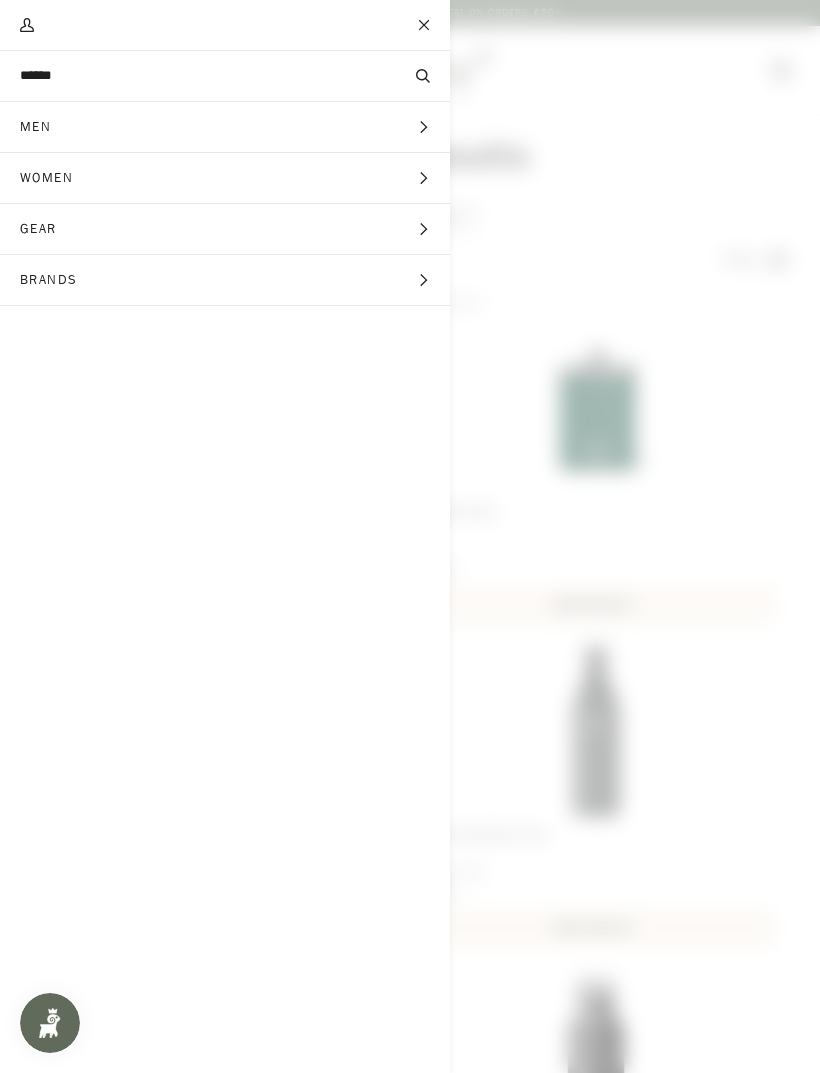 scroll, scrollTop: 0, scrollLeft: 0, axis: both 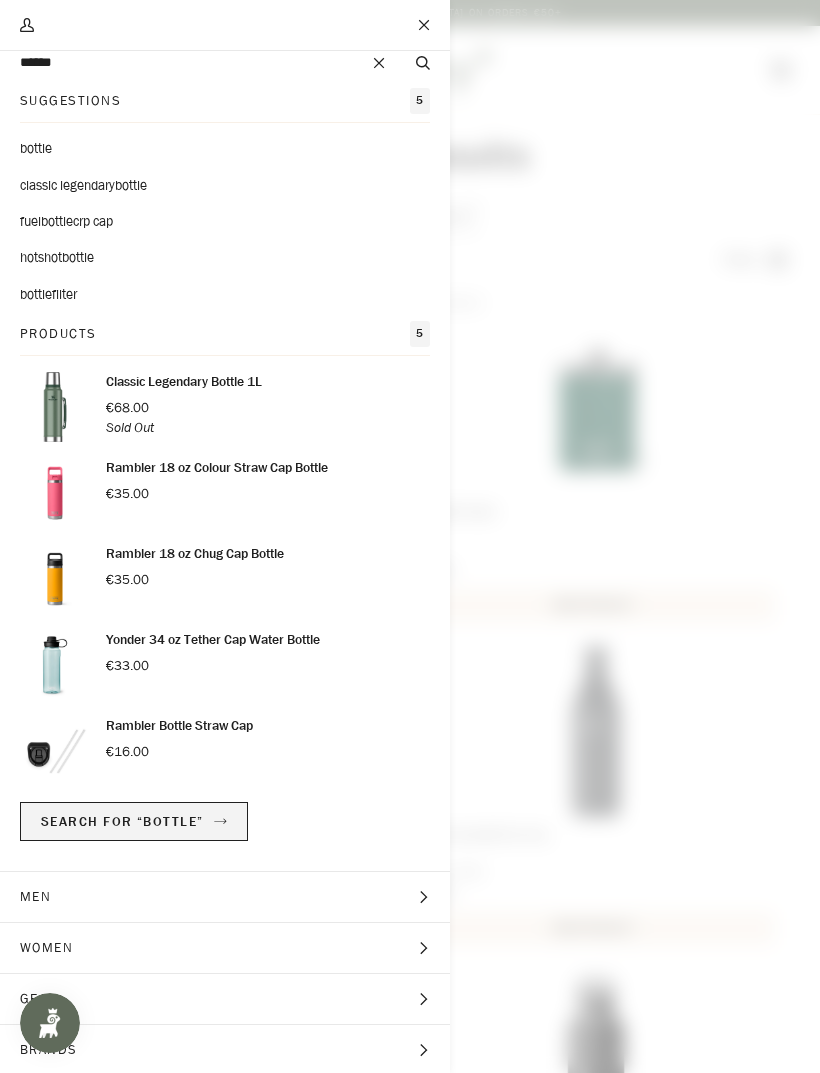 click on "Search for “Bottle”" at bounding box center (134, 821) 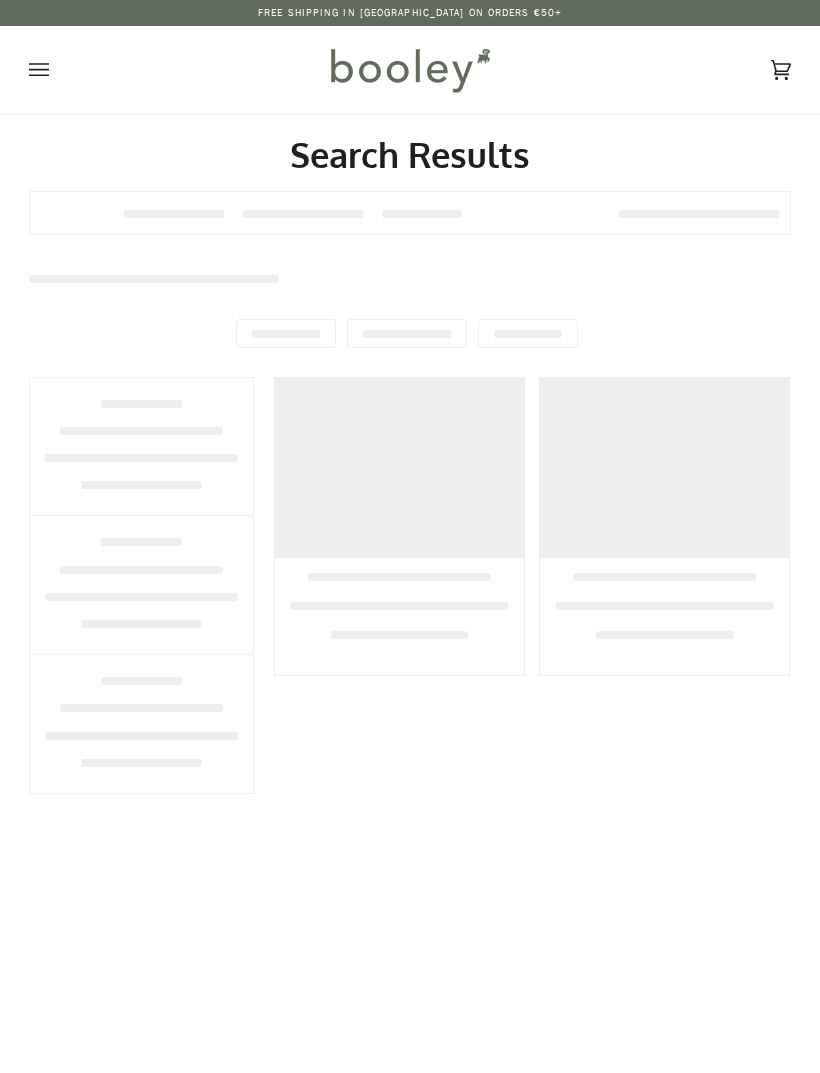 scroll, scrollTop: 0, scrollLeft: 0, axis: both 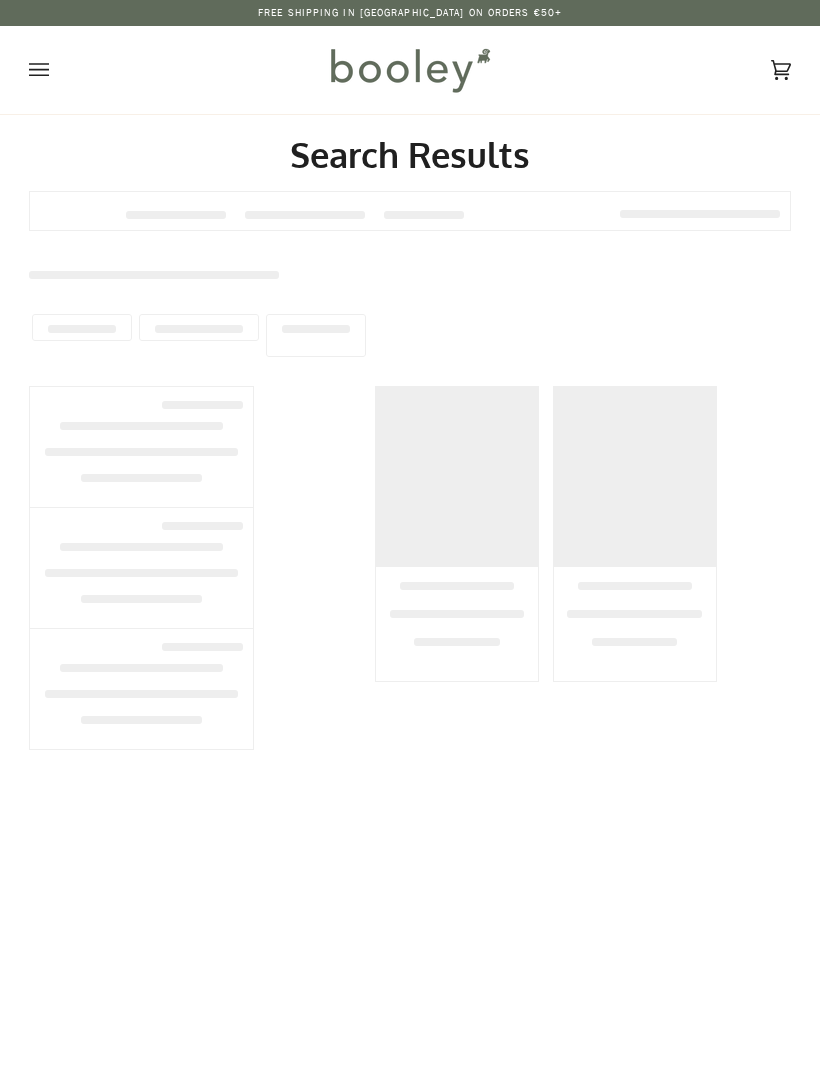 type on "******" 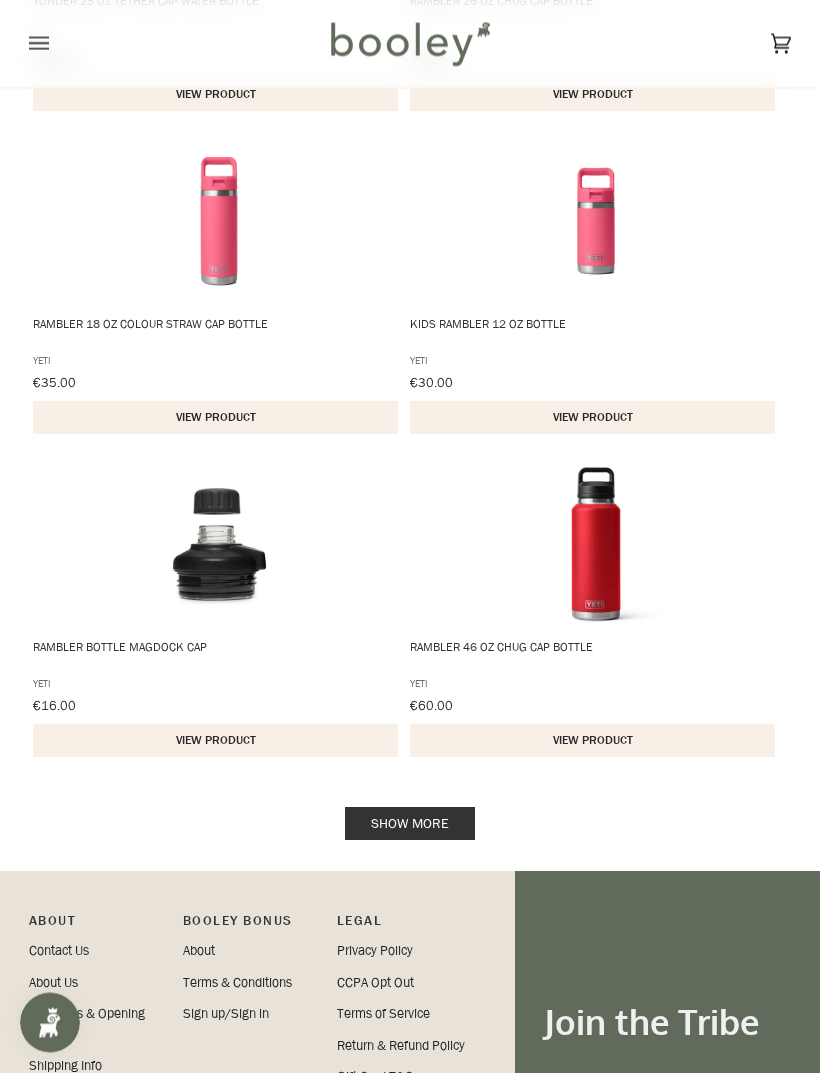 scroll, scrollTop: 2772, scrollLeft: 0, axis: vertical 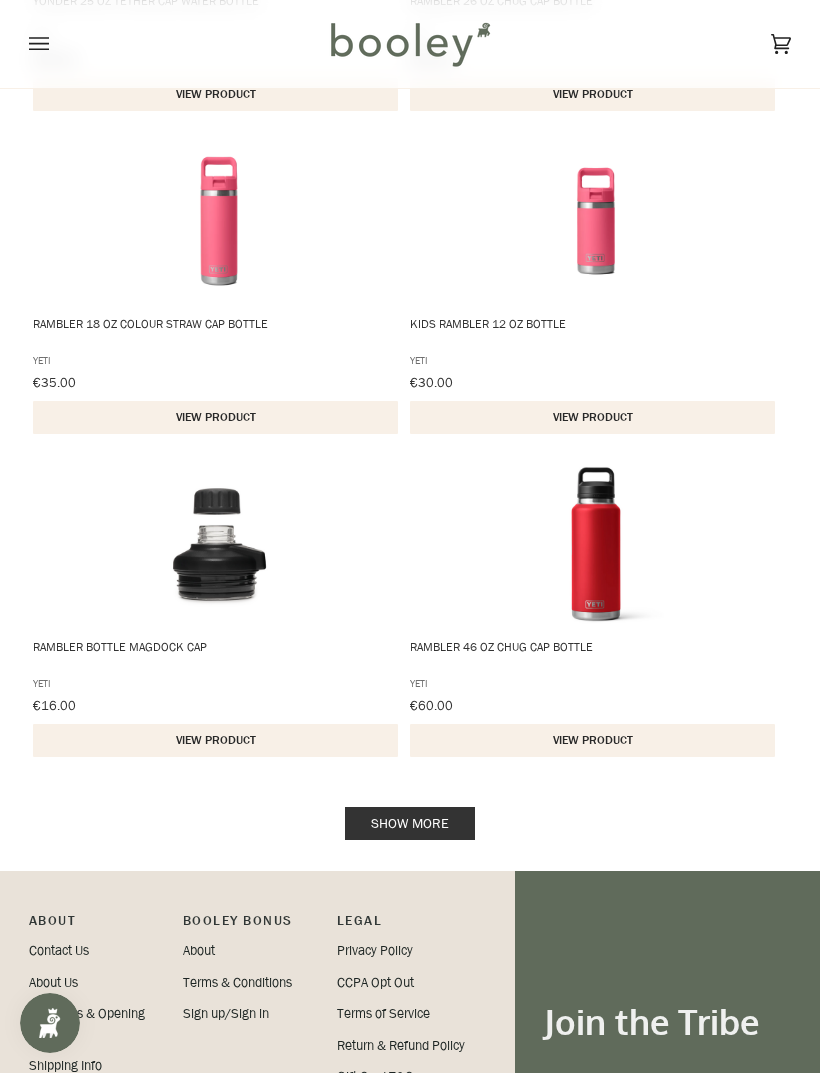 click on "View product" at bounding box center (592, 740) 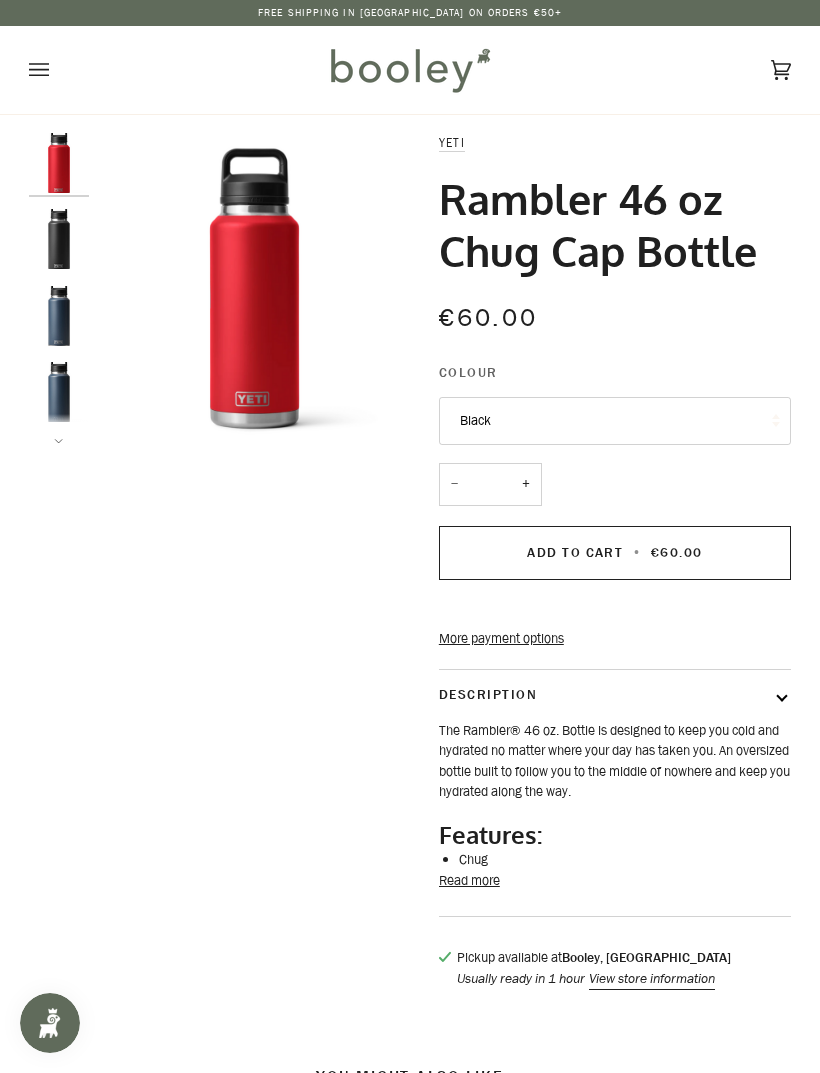 scroll, scrollTop: 0, scrollLeft: 0, axis: both 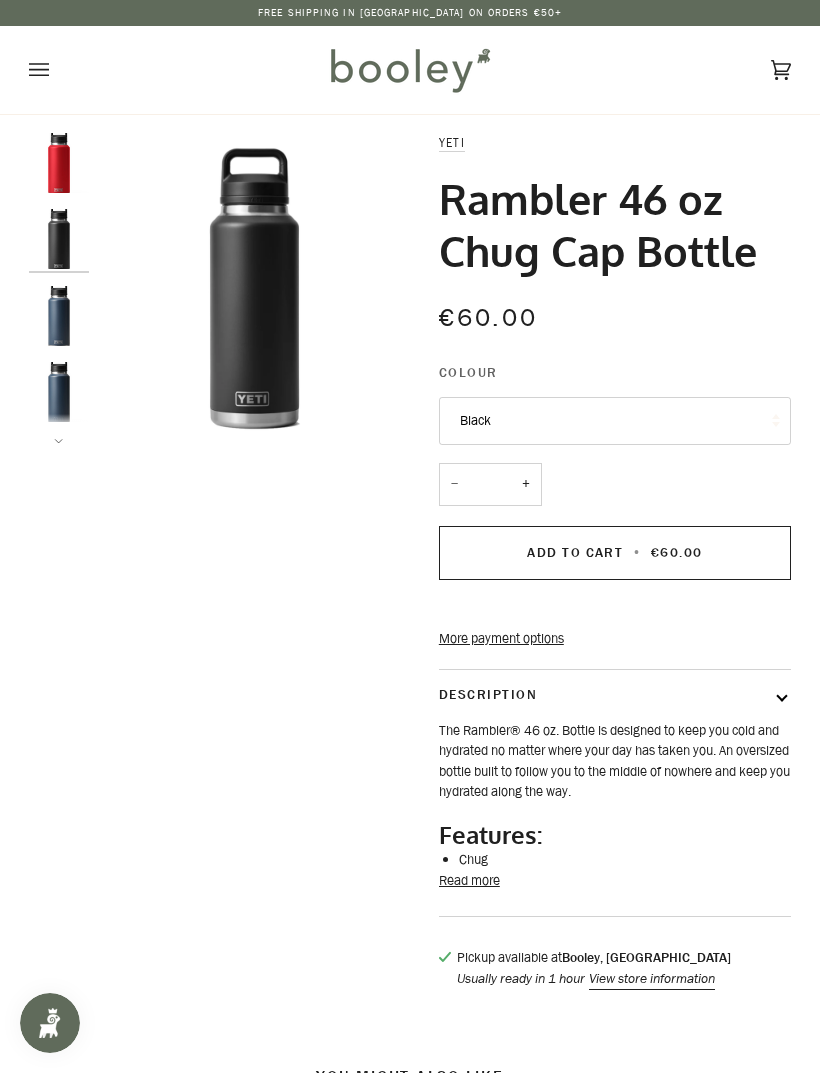 click at bounding box center (59, 316) 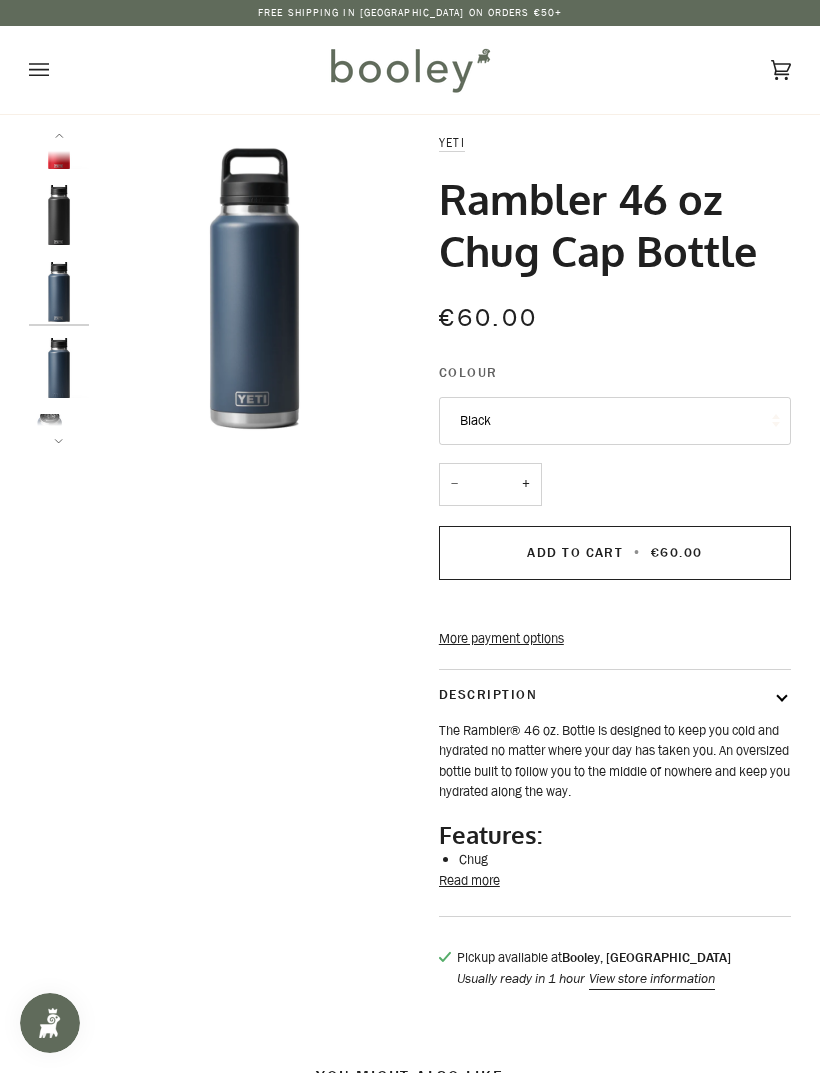 click at bounding box center (59, 368) 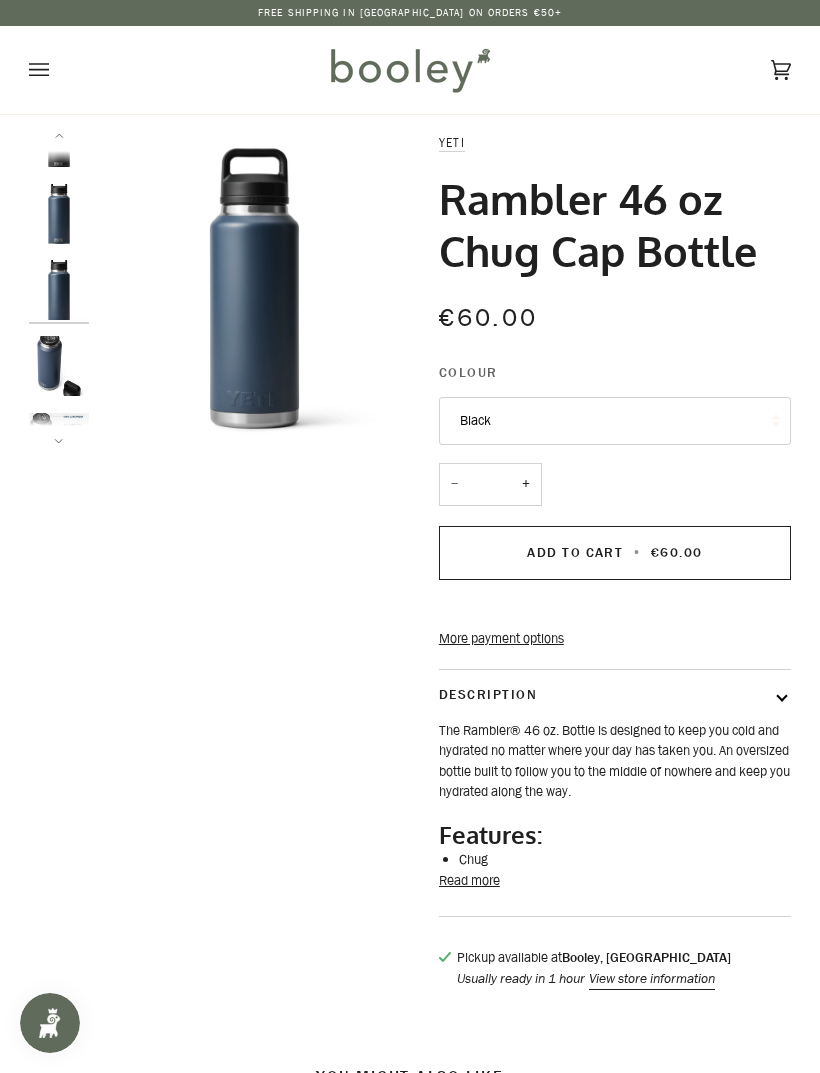 click at bounding box center [59, 366] 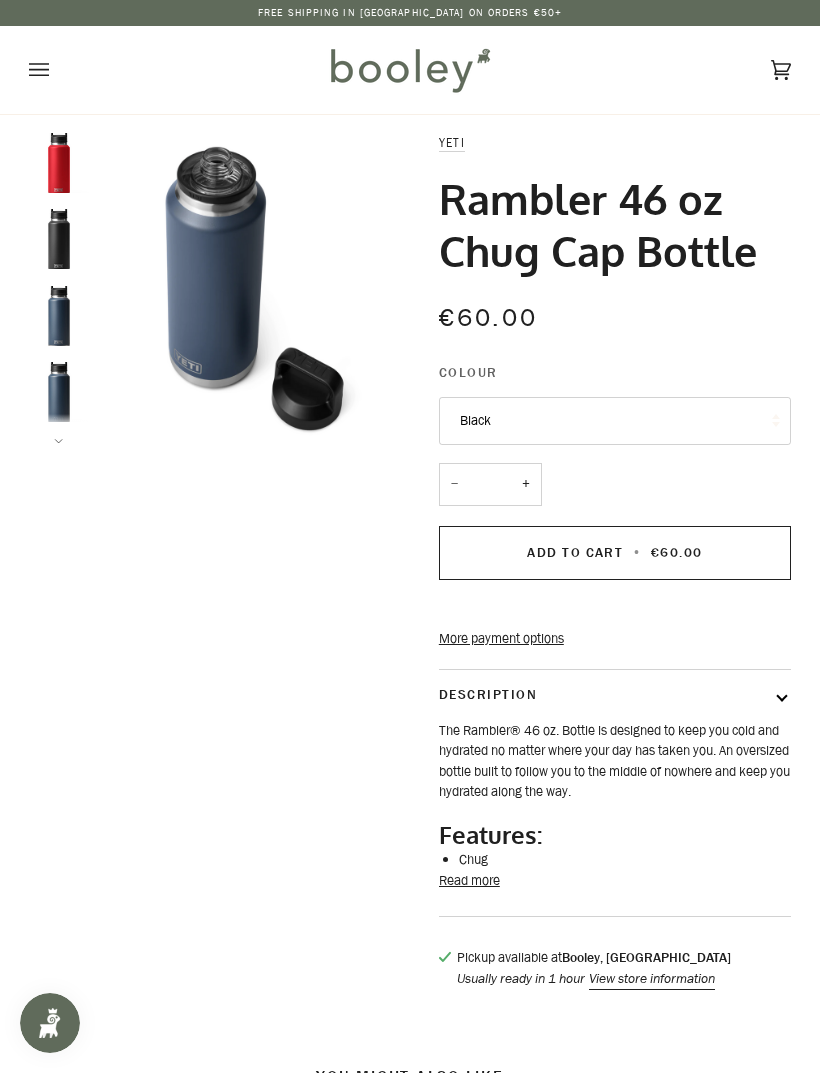 scroll, scrollTop: 0, scrollLeft: 0, axis: both 